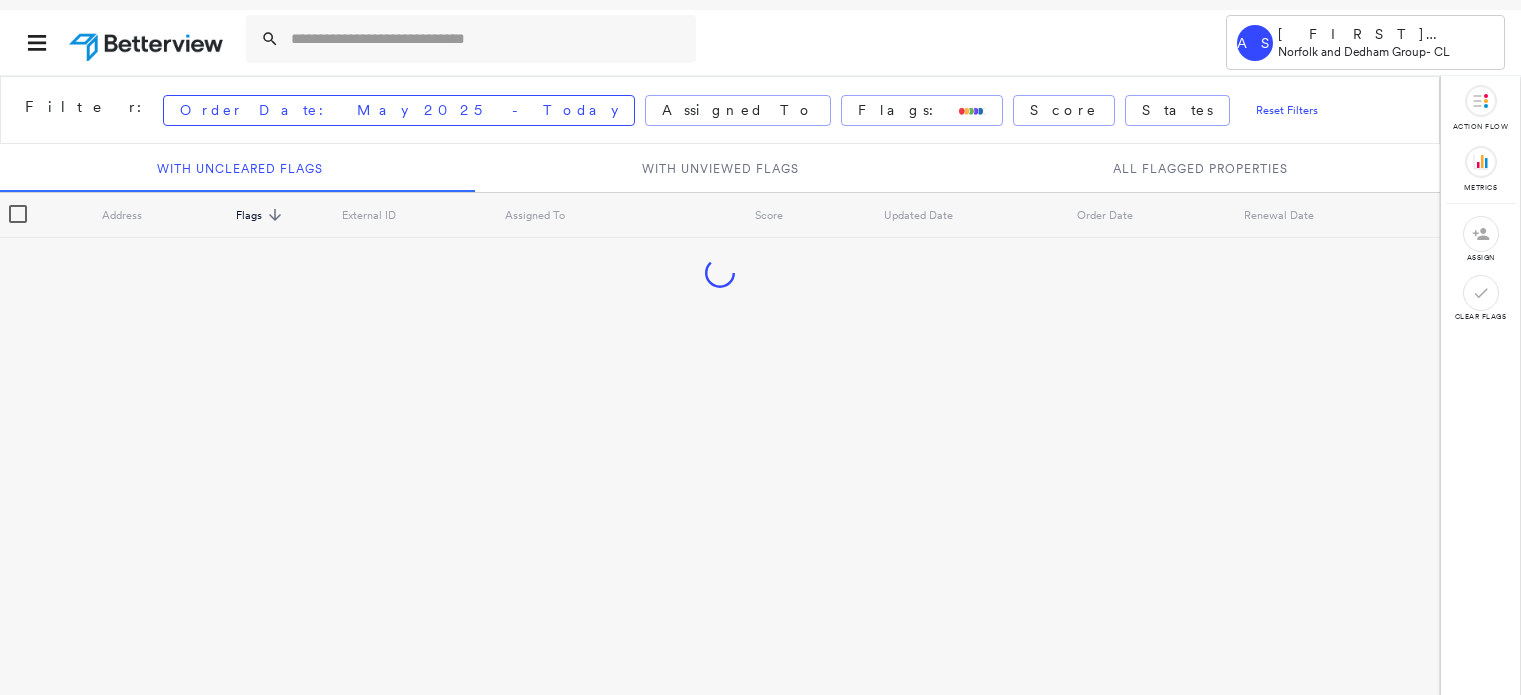 scroll, scrollTop: 0, scrollLeft: 0, axis: both 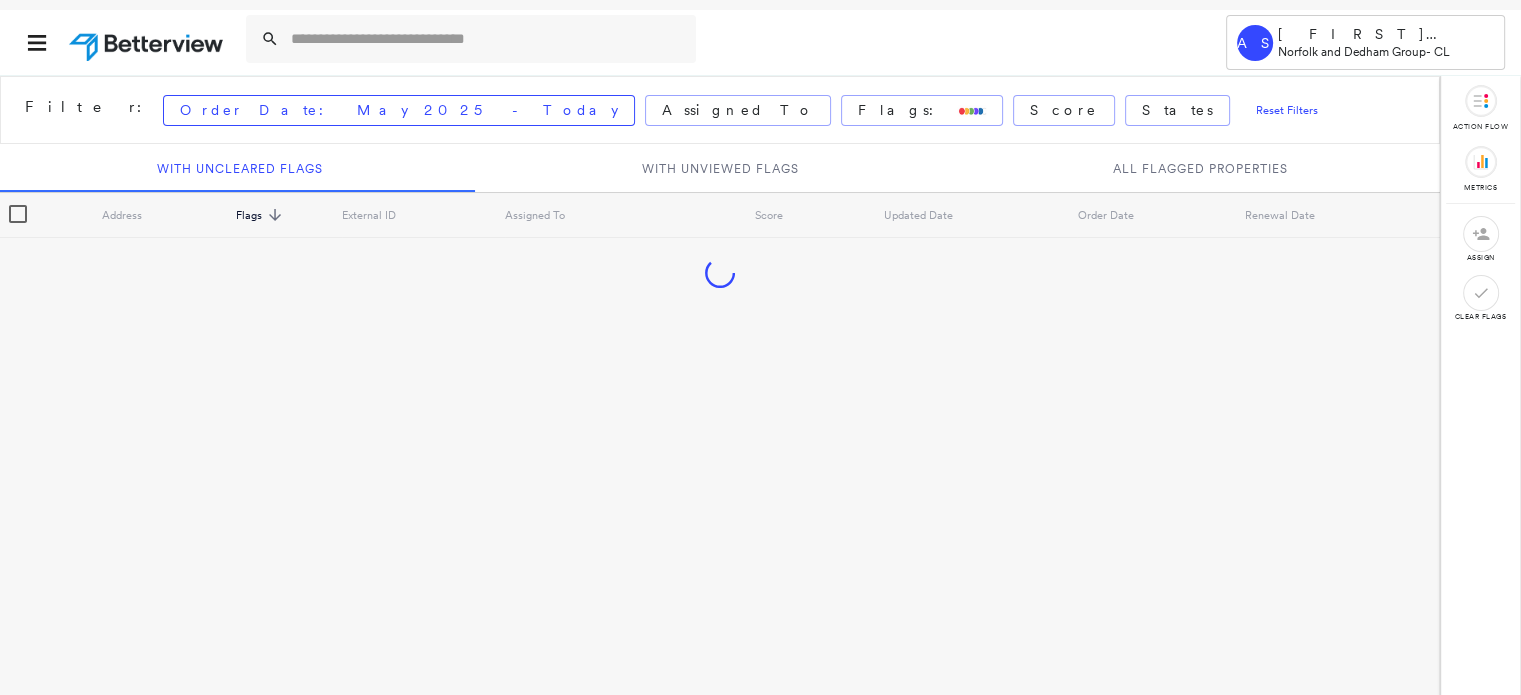 click at bounding box center [707, 42] 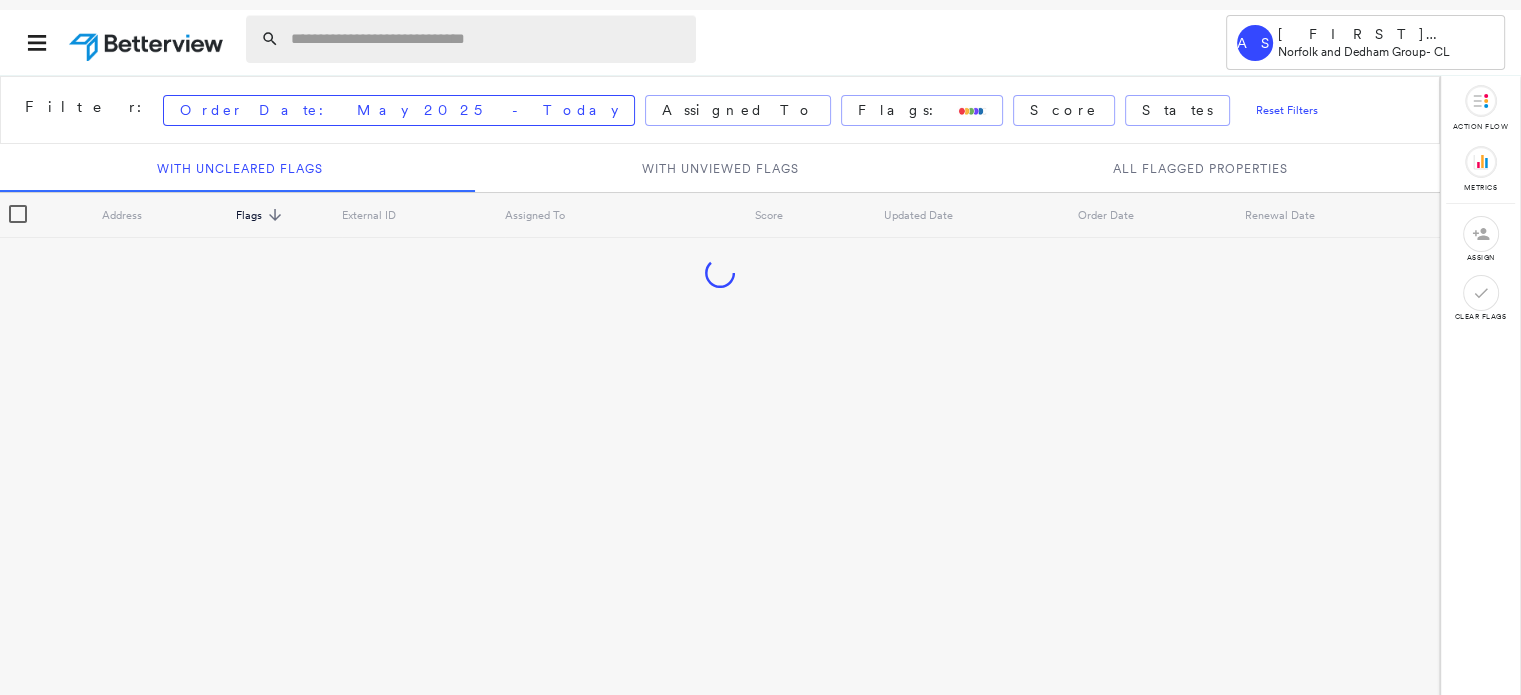 click at bounding box center [487, 39] 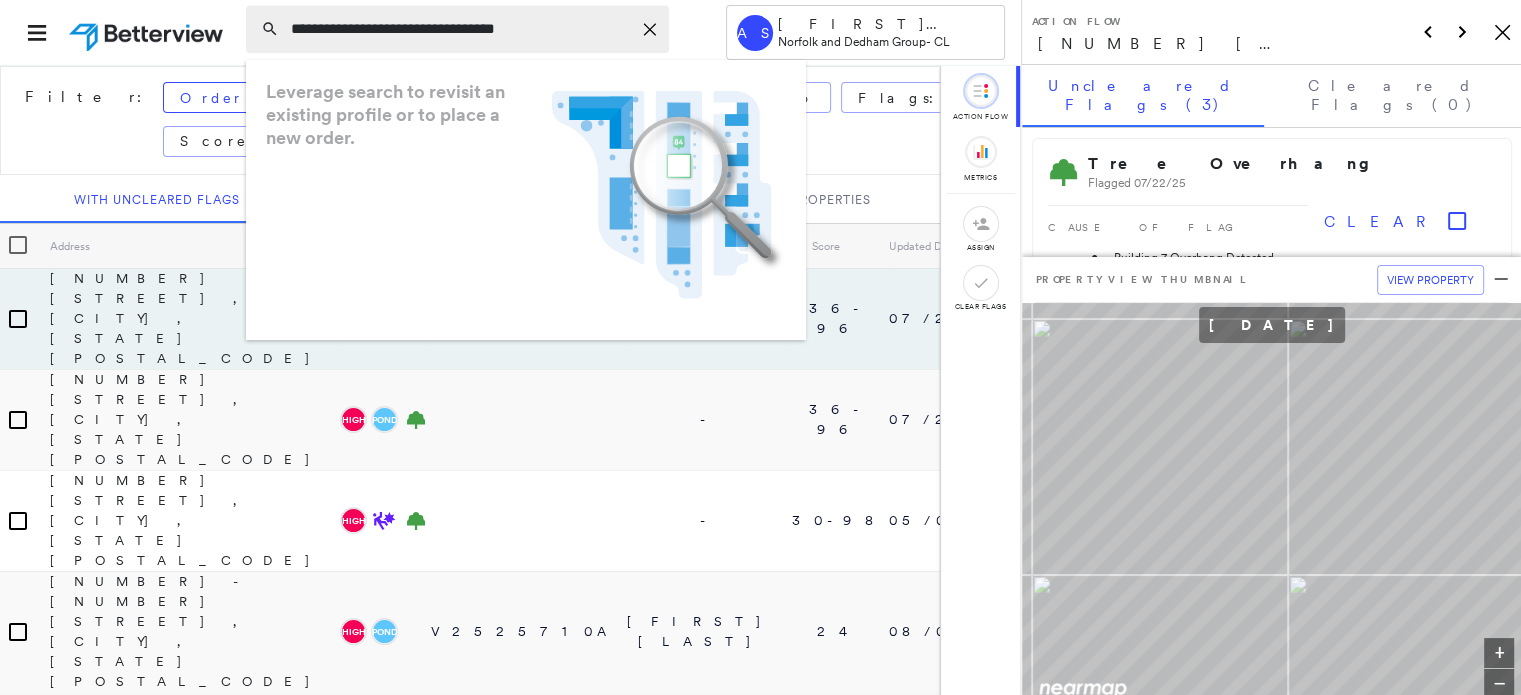 click on "**********" at bounding box center (461, 29) 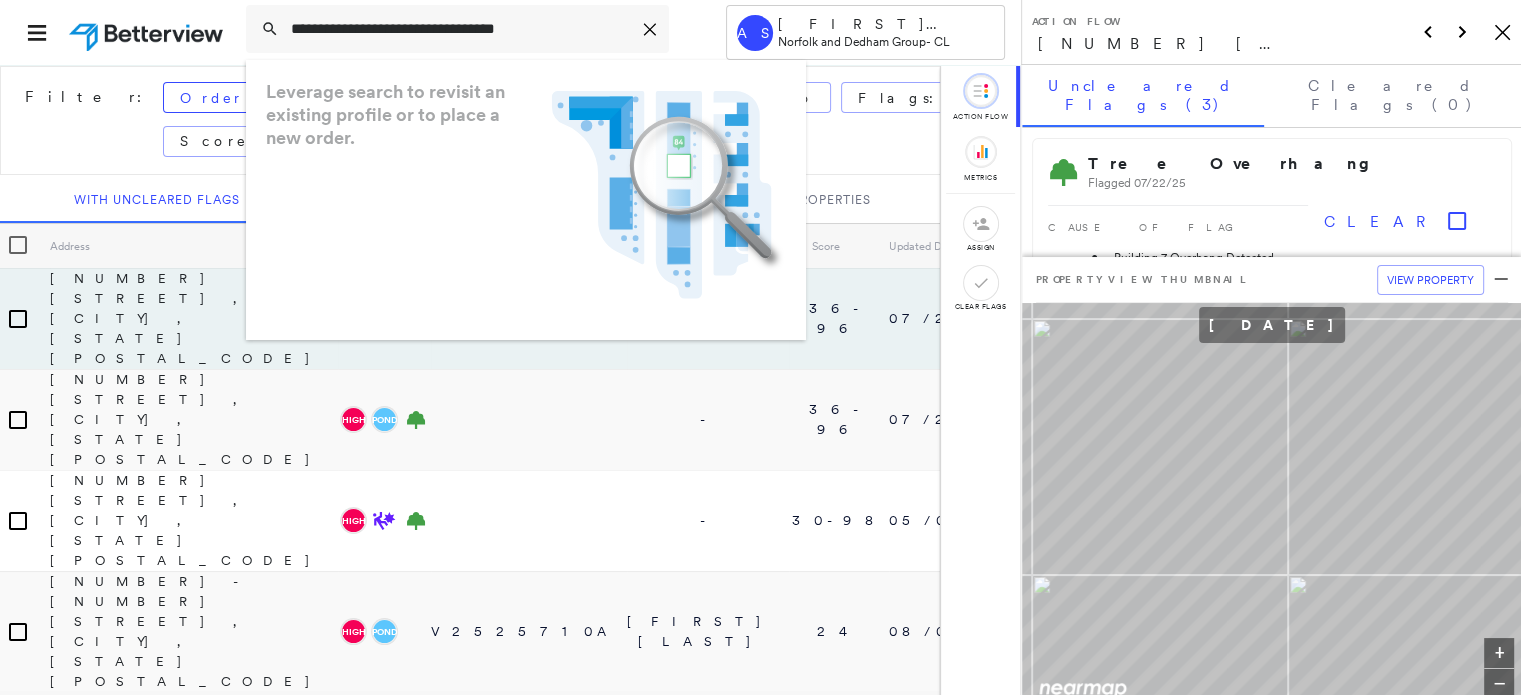 click on ".landscape-no-results-icon_svg__cls-3{fill:#5bafe7}.landscape-no-results-icon_svg__cls-4{fill:#90c5ee}.landscape-no-results-icon_svg__cls-12{fill:#33a4e3}.landscape-no-results-icon_svg__cls-13{fill:#fff}.landscape-no-results-icon_svg__cls-15{opacity:.3;mix-blend-mode:multiply}.landscape-no-results-icon_svg__cls-17{fill:#00a74f}" 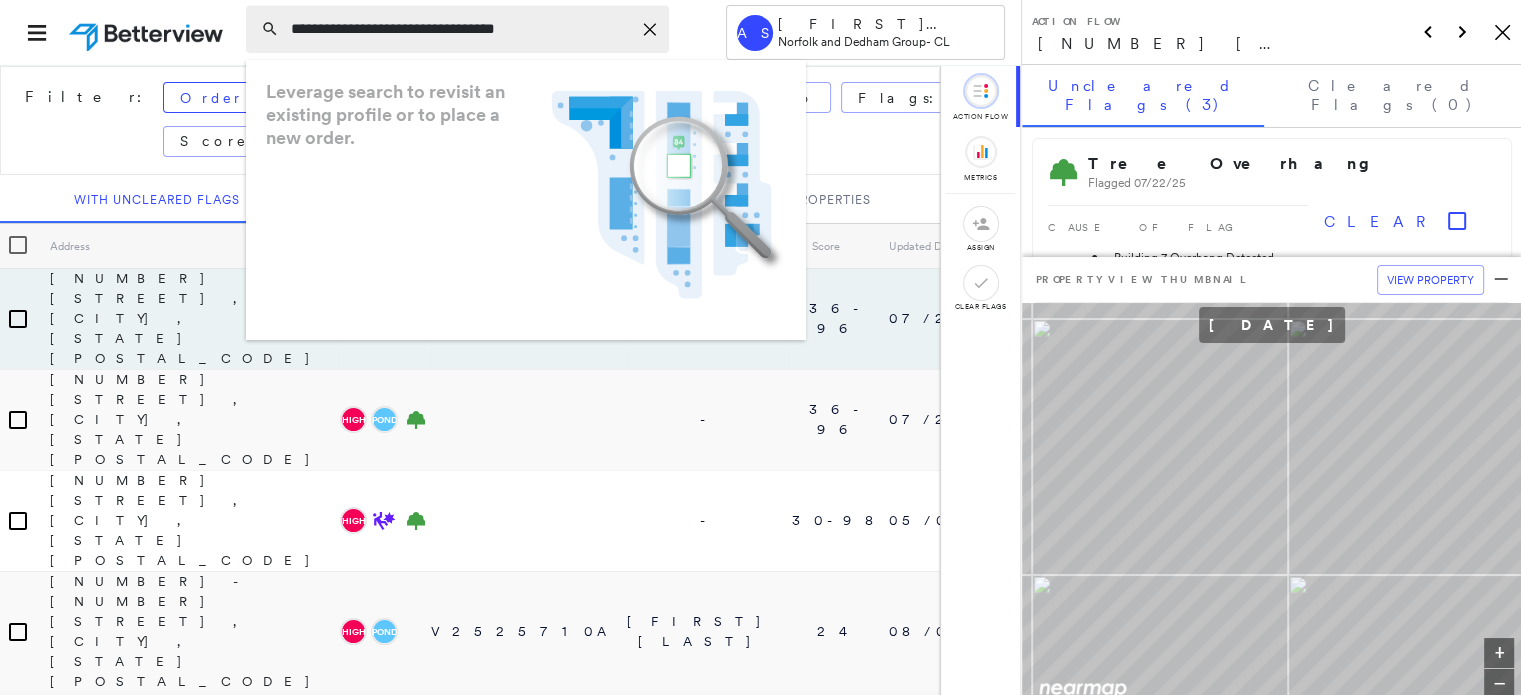 drag, startPoint x: 568, startPoint y: 36, endPoint x: 579, endPoint y: 35, distance: 11.045361 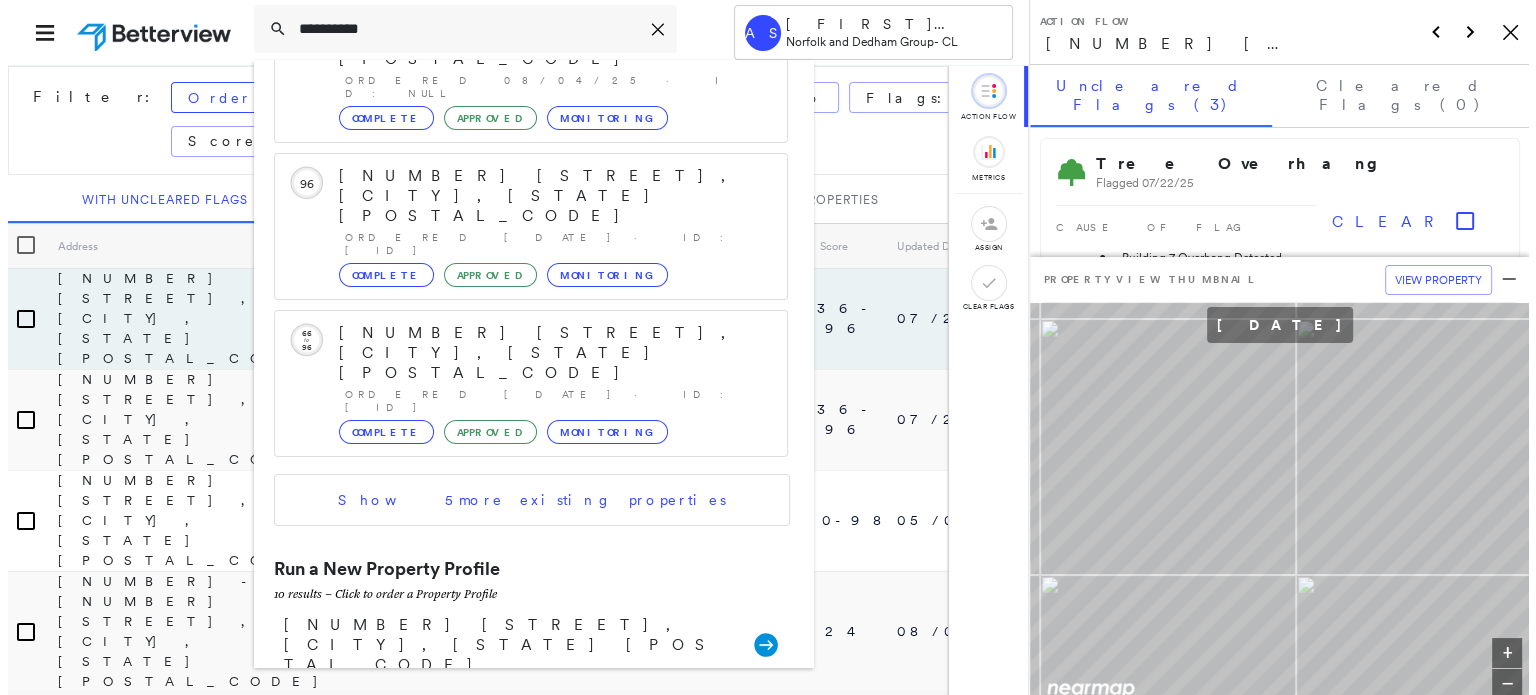 scroll, scrollTop: 500, scrollLeft: 0, axis: vertical 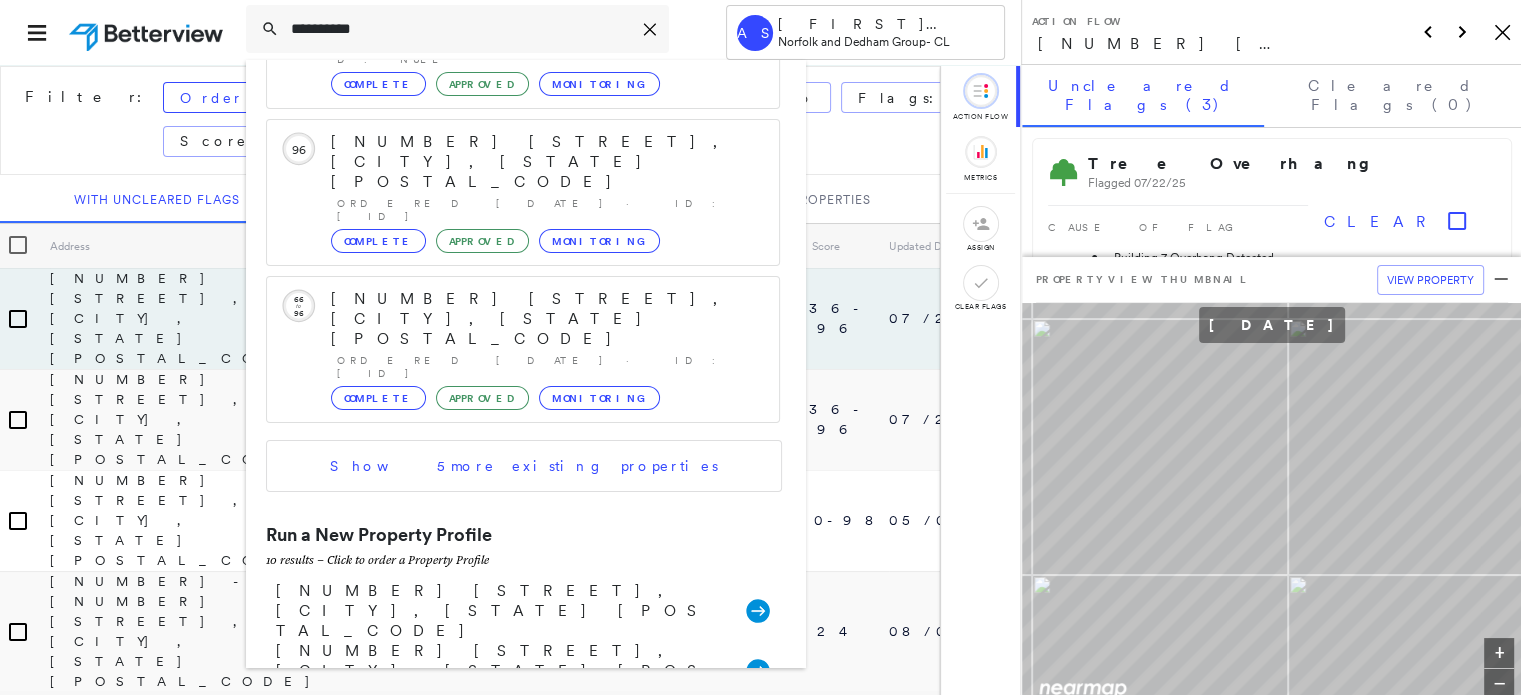 type on "**********" 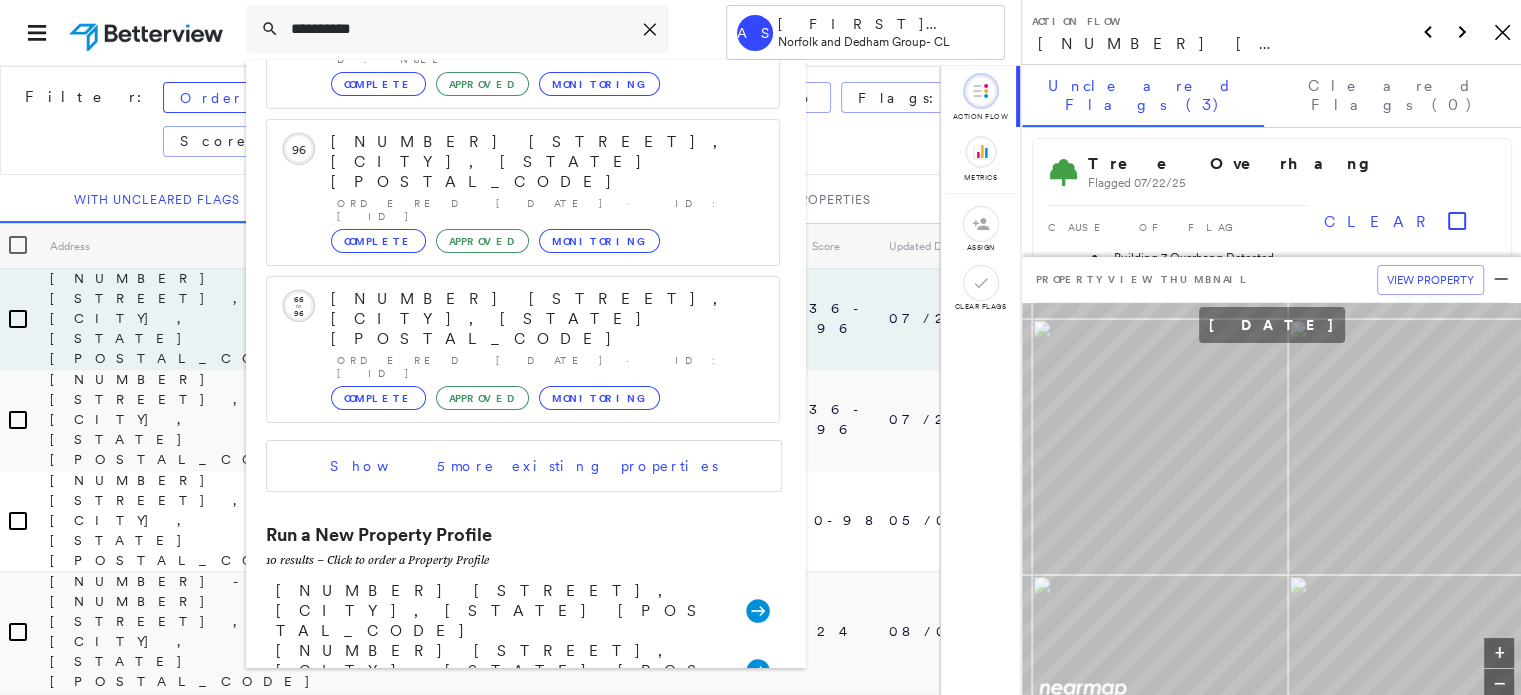 click on "[NUMBER] [STREET], [CITY], [STATE] [POSTAL_CODE]" at bounding box center (501, 931) 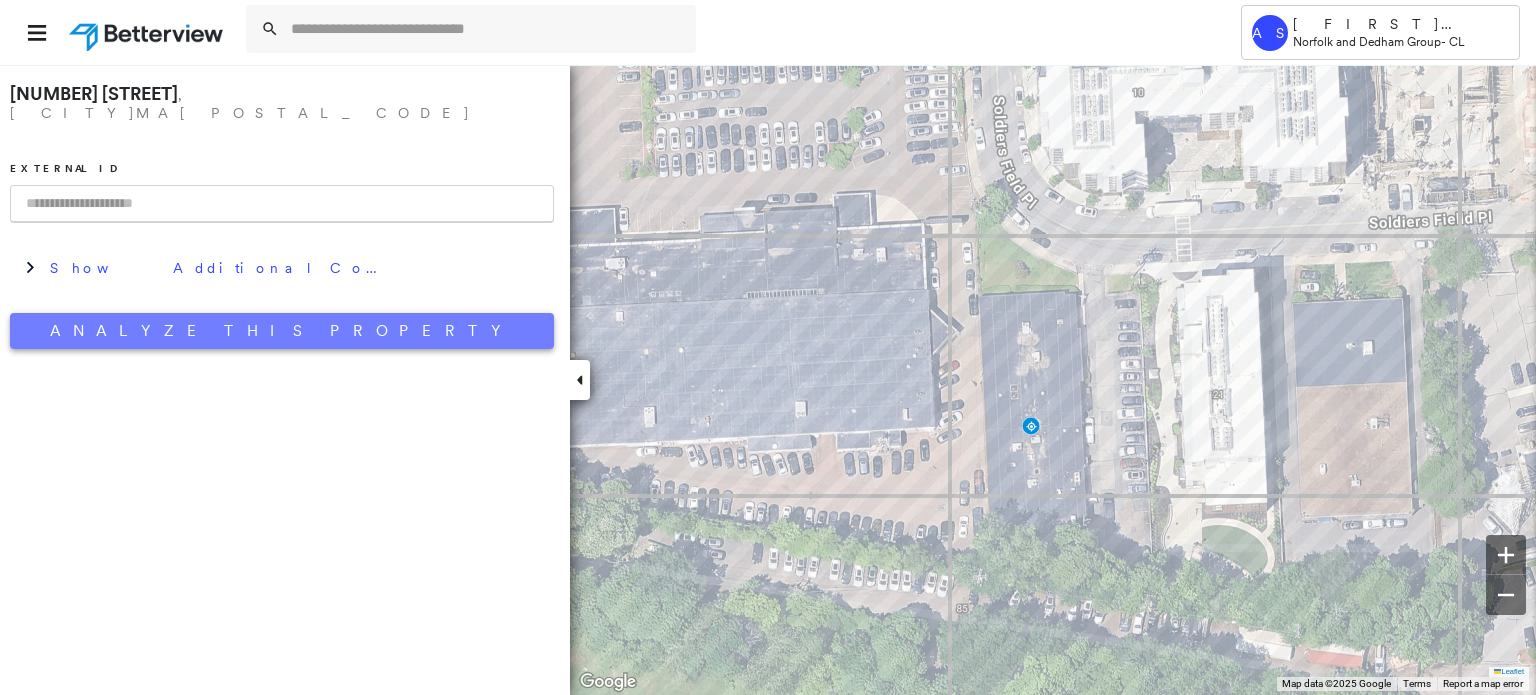 click on "Analyze This Property" at bounding box center [282, 331] 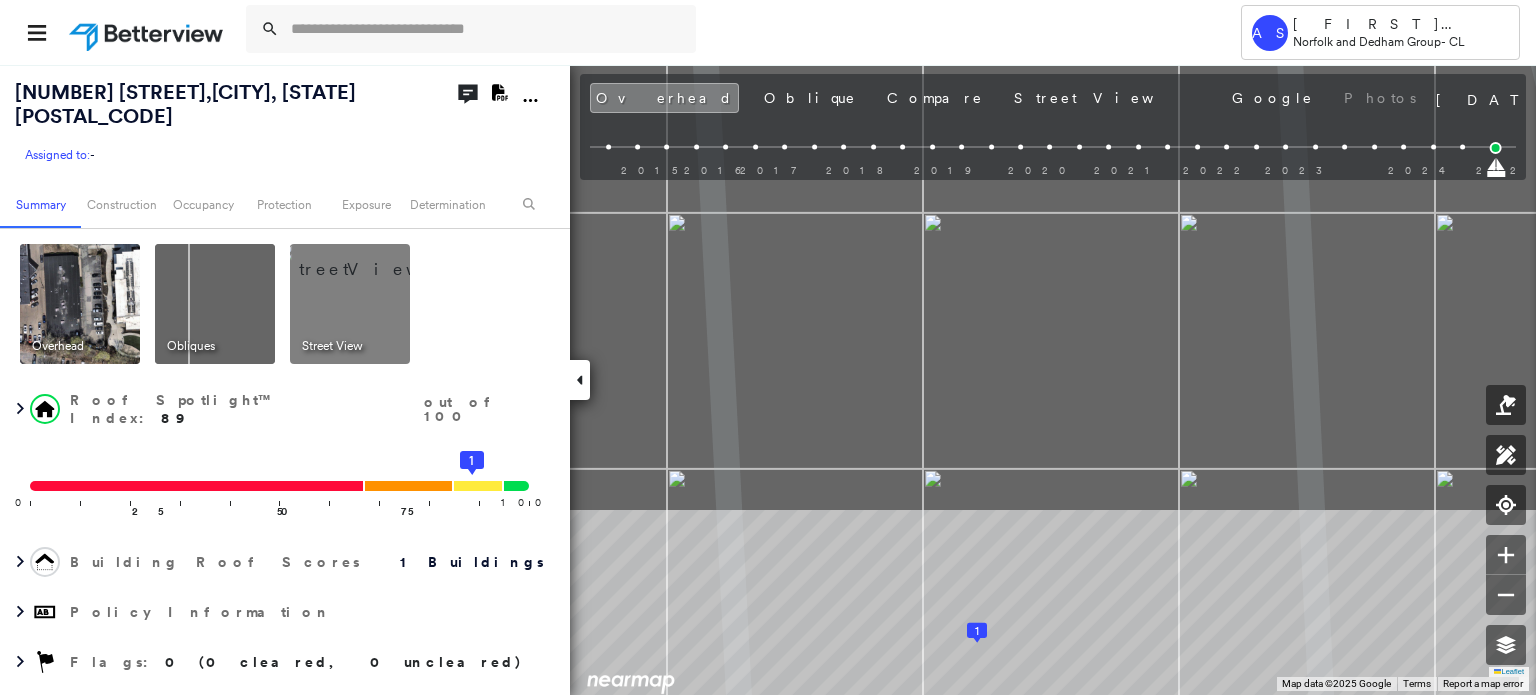 click on "Tower AS [FIRST] [LAST] Norfolk and Dedham Group - CL [NUMBER] [STREET], [CITY], [STATE] [POSTAL_CODE] Assigned to: - Assigned to: - Assigned to: - Open Comments Download PDF Report Summary Construction Occupancy Protection Exposure Determination Overhead Obliques Street View Roof Spotlight™ Index : [NUMBER] out of [NUMBER] [NUMBER] [NUMBER] [NUMBER] [NUMBER] [NUMBER] Building Roof Scores 1 Buildings Policy Information Flags : [NUMBER] ([NUMBER] cleared, [NUMBER] uncleared) Construction Roof Spotlights : Ponding, Staining, Overhang, Skylight, Vent and [NUMBER] more Property Features : Car, Cracked Pavement, Repaired Pavement, Dumpster Roof Size & Shape : [NUMBER] building - Flat | EPDM BuildZoom - Building Permit Data and Analysis Occupancy Place Detail Smarty Streets - Surrounding Properties Google - Places National Registry of Historic Places Protection US Fire Administration: Nearest Fire Stations Exposure FEMA Risk Index Additional Perils Determination Flags : [NUMBER] ([NUMBER] cleared, [NUMBER] uncleared) Uncleared Flags ([NUMBER]) Cleared Flags ([NUMBER]) There are no uncleared flags. Action Taken" at bounding box center (768, 347) 